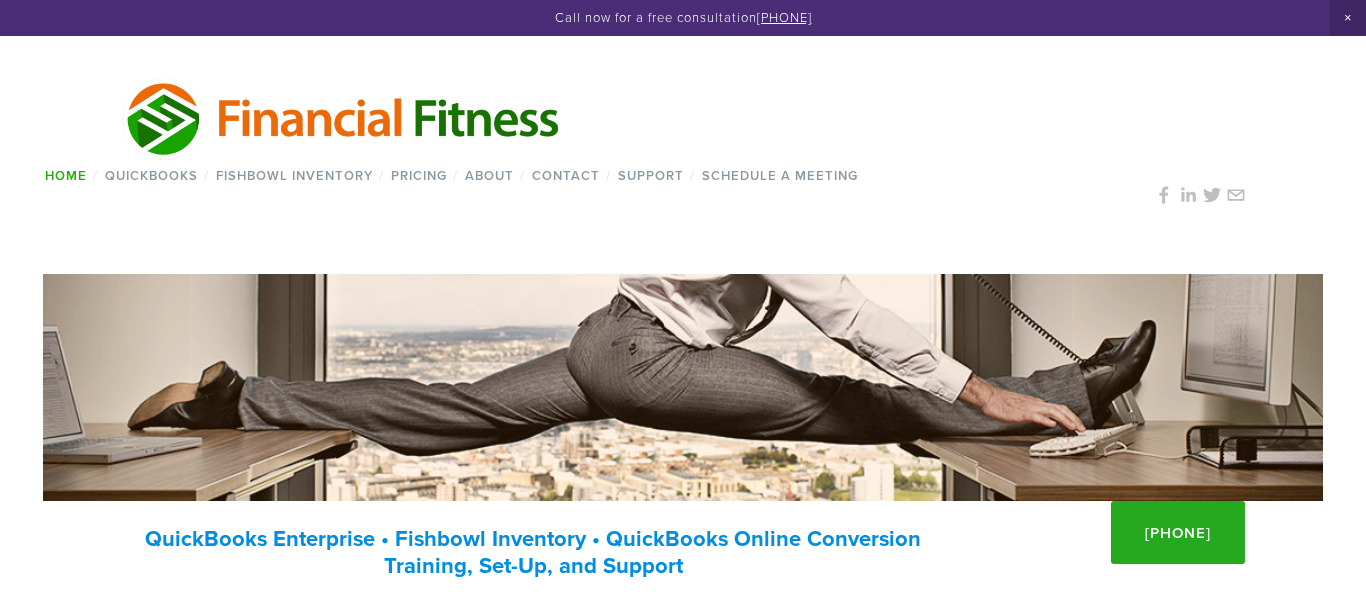 scroll, scrollTop: 359, scrollLeft: 0, axis: vertical 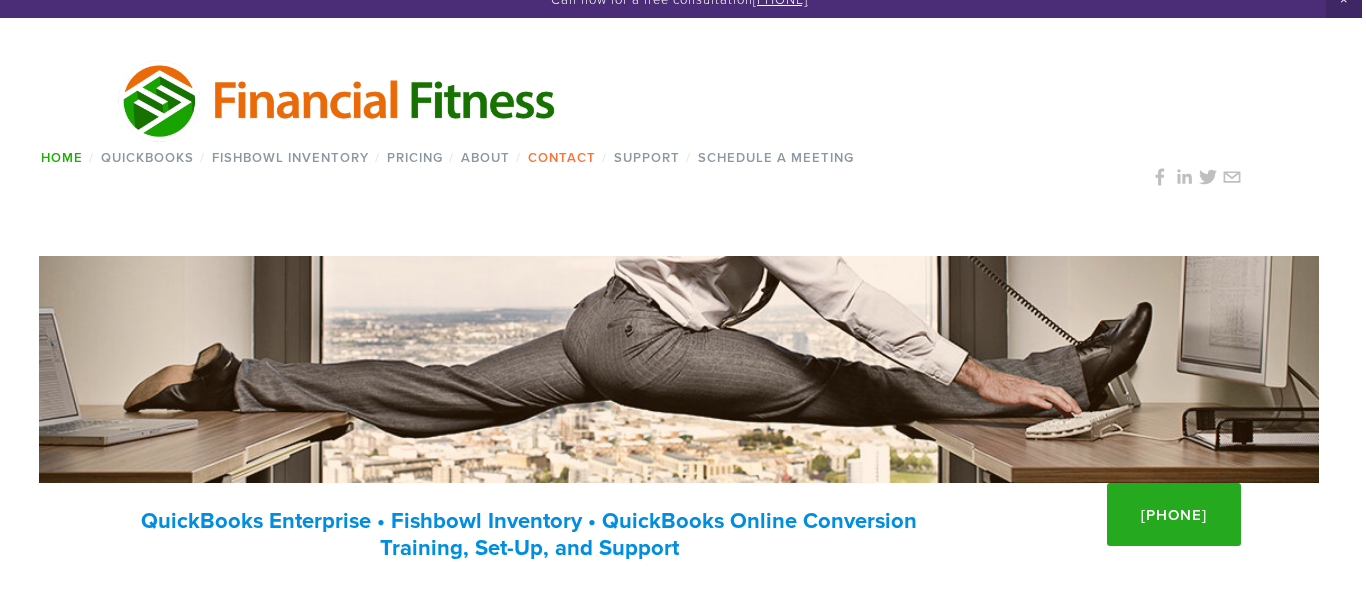click on "Contact" at bounding box center [561, 157] 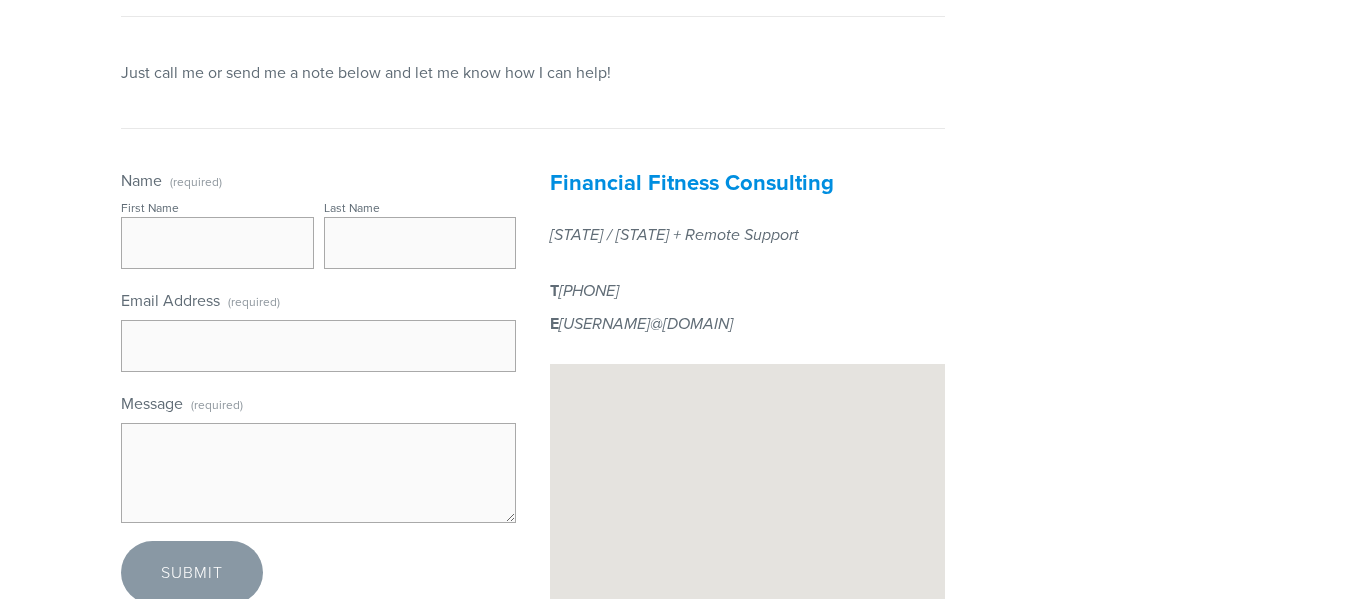 scroll, scrollTop: 0, scrollLeft: 0, axis: both 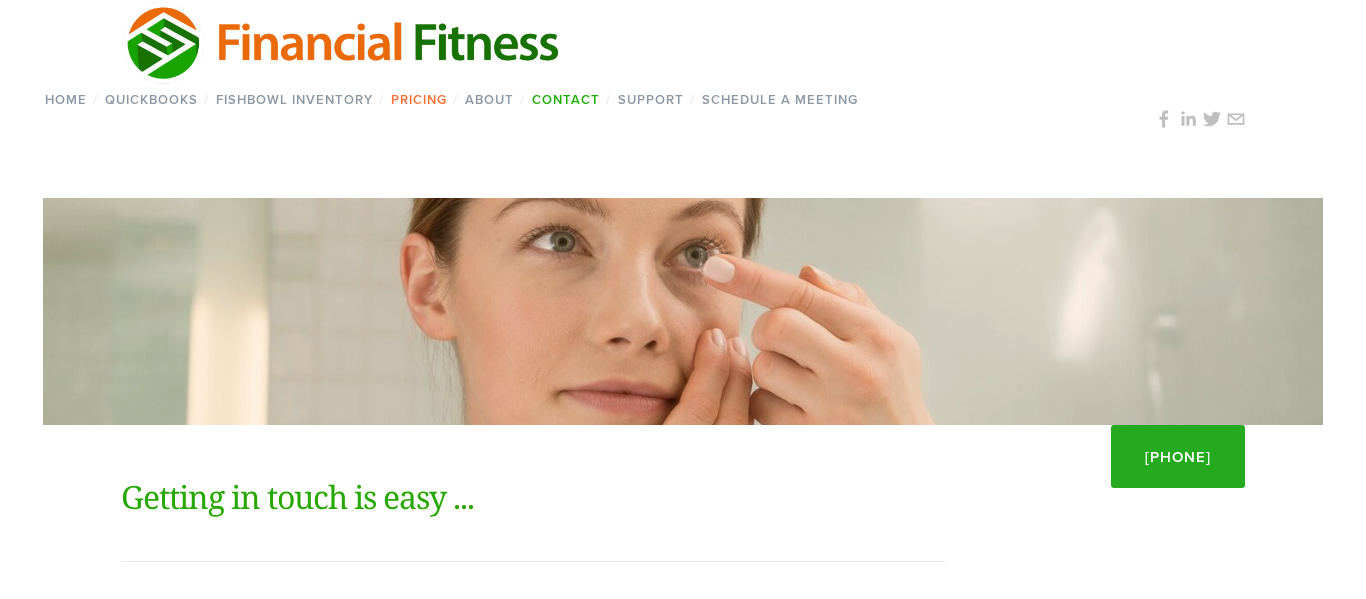click on "Pricing" at bounding box center (418, 99) 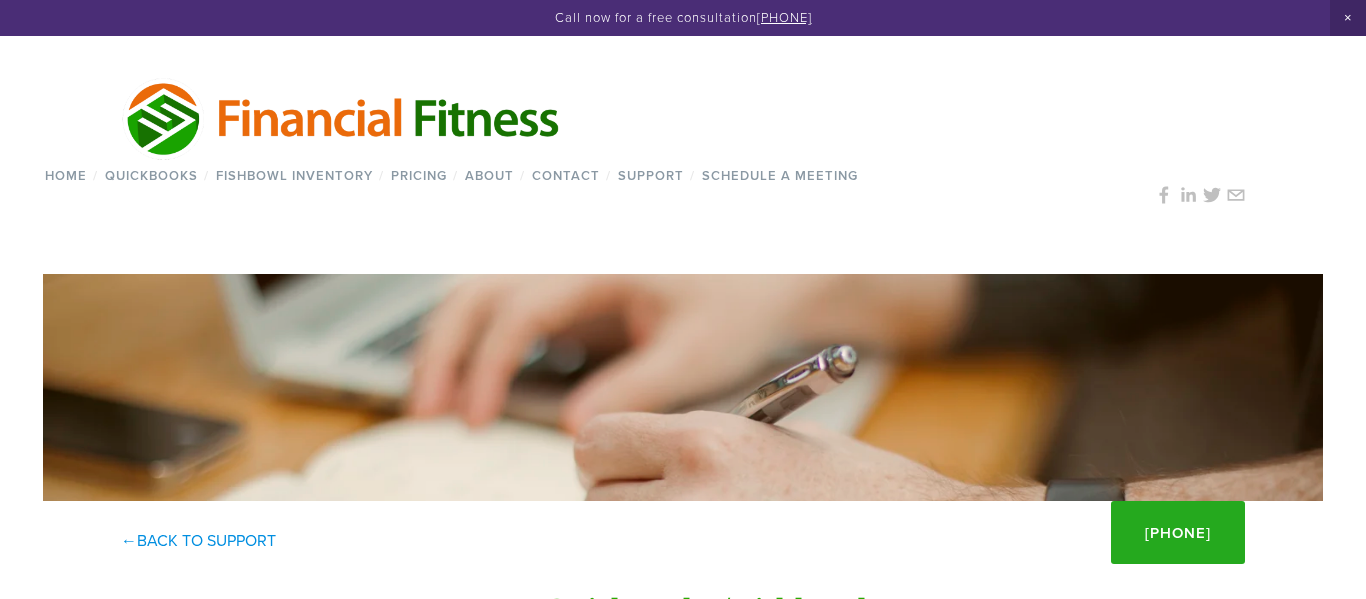 scroll, scrollTop: 0, scrollLeft: 0, axis: both 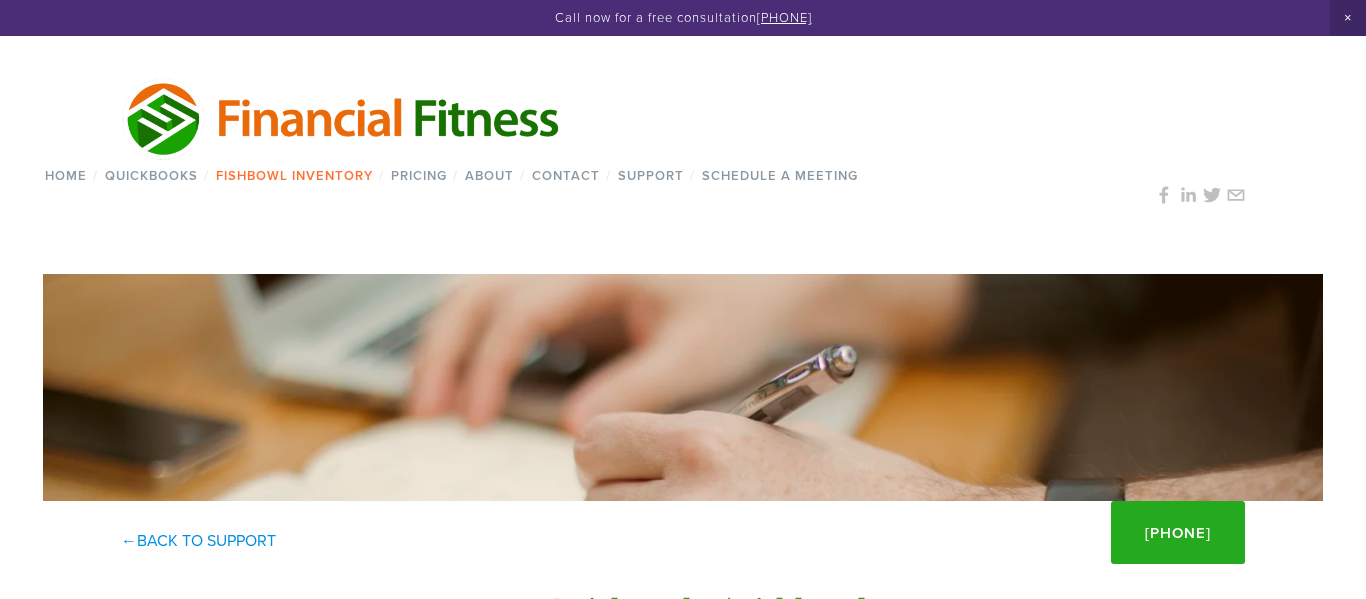 click on "Fishbowl Inventory" at bounding box center [294, 175] 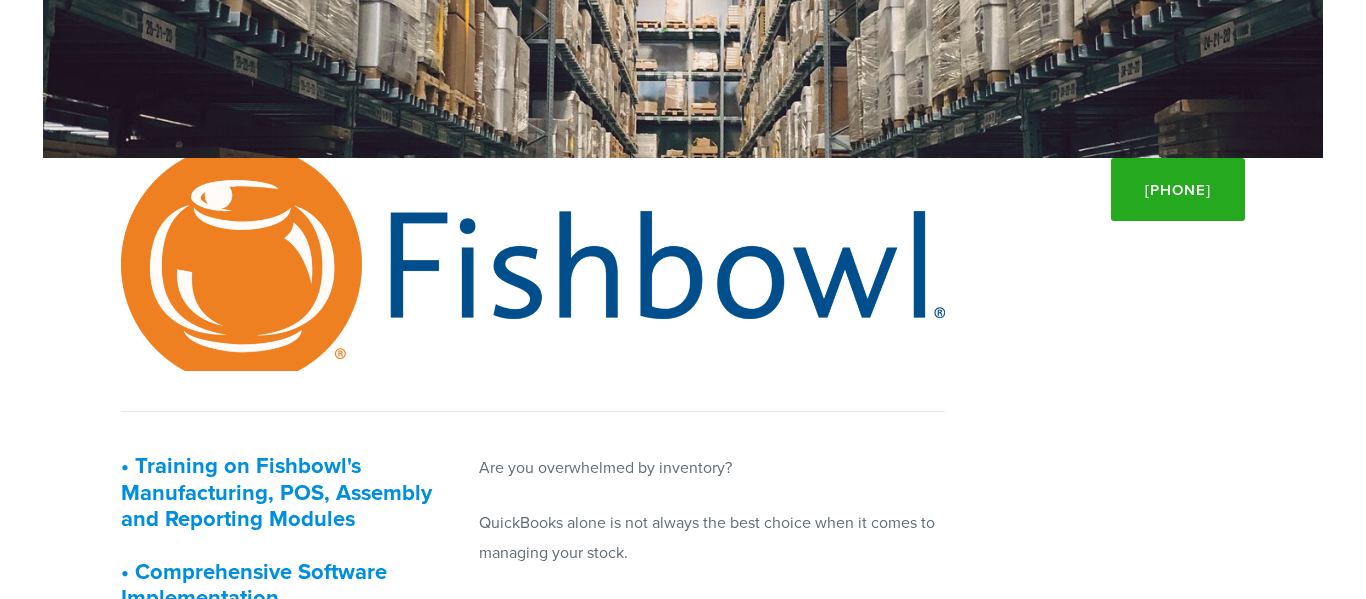 scroll, scrollTop: 0, scrollLeft: 0, axis: both 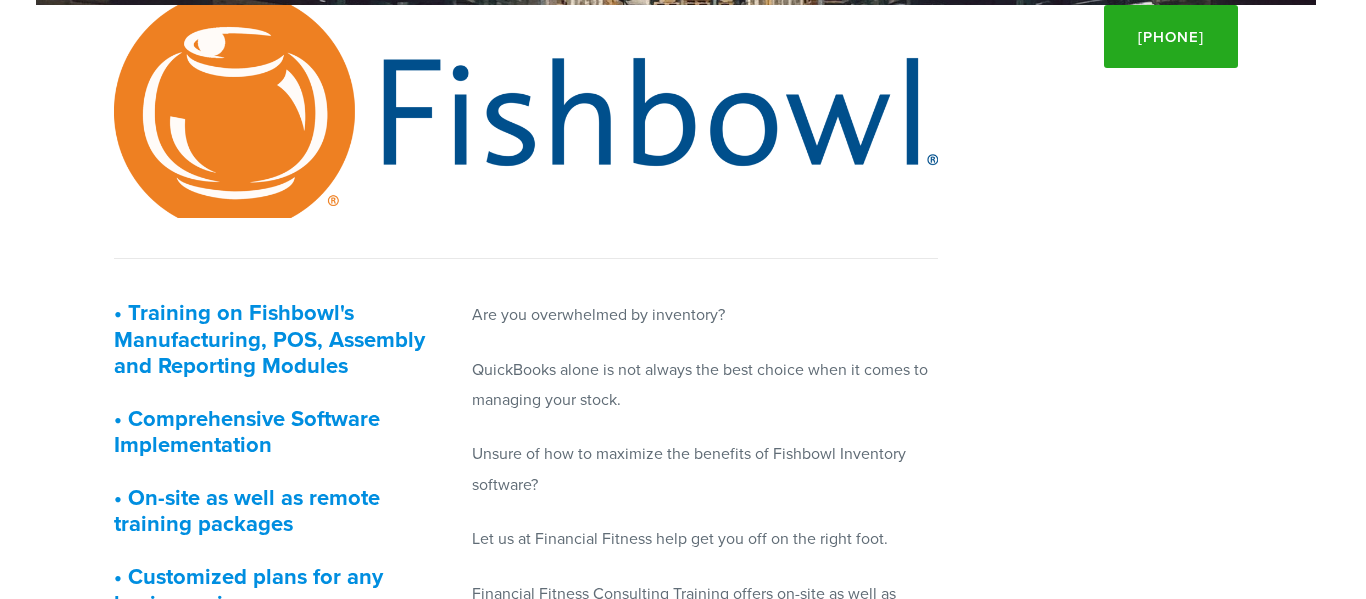 click at bounding box center (526, 111) 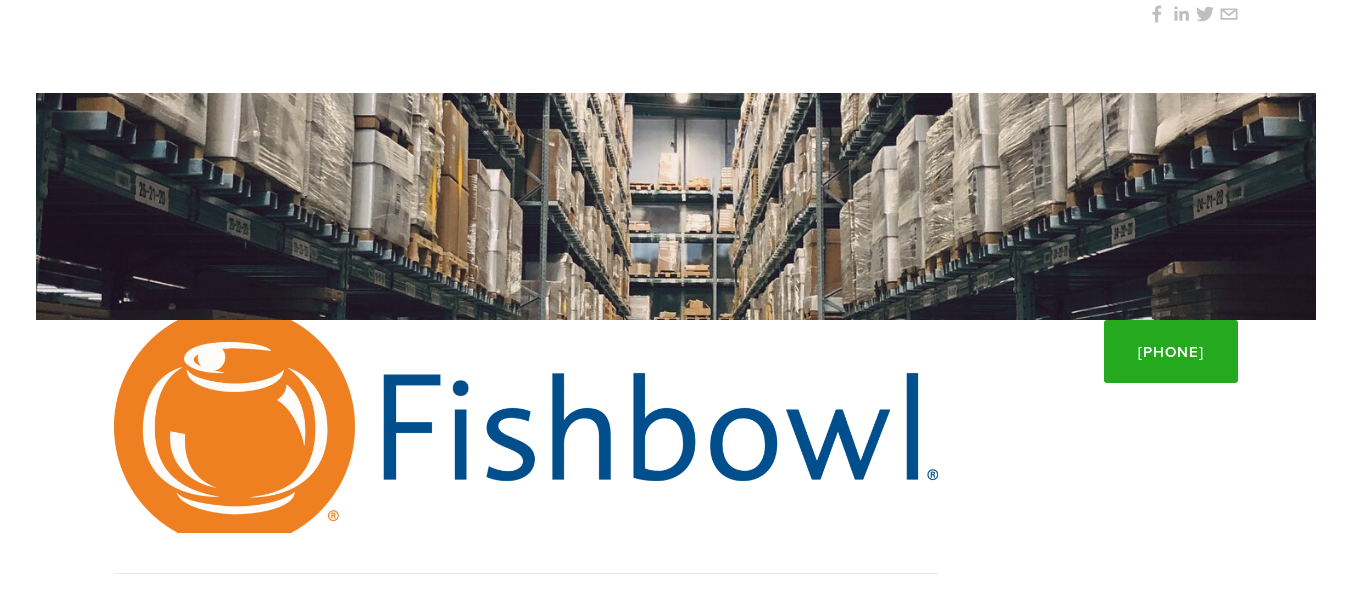 scroll, scrollTop: 0, scrollLeft: 7, axis: horizontal 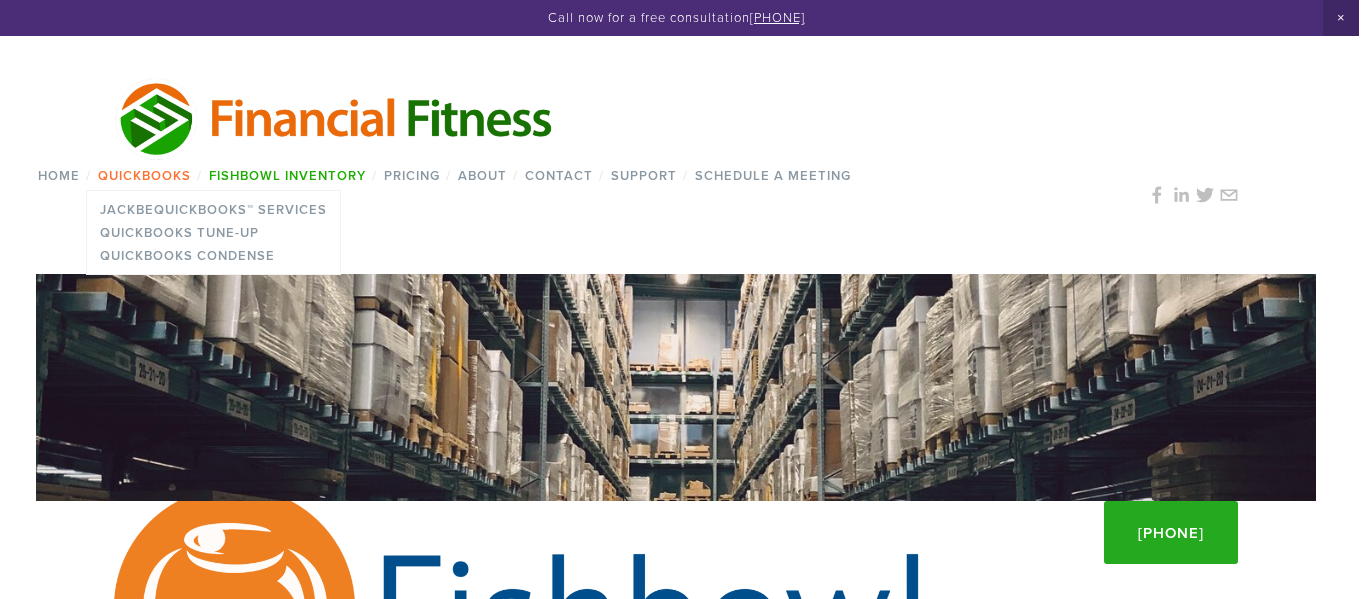 click on "QuickBooks" at bounding box center [144, 175] 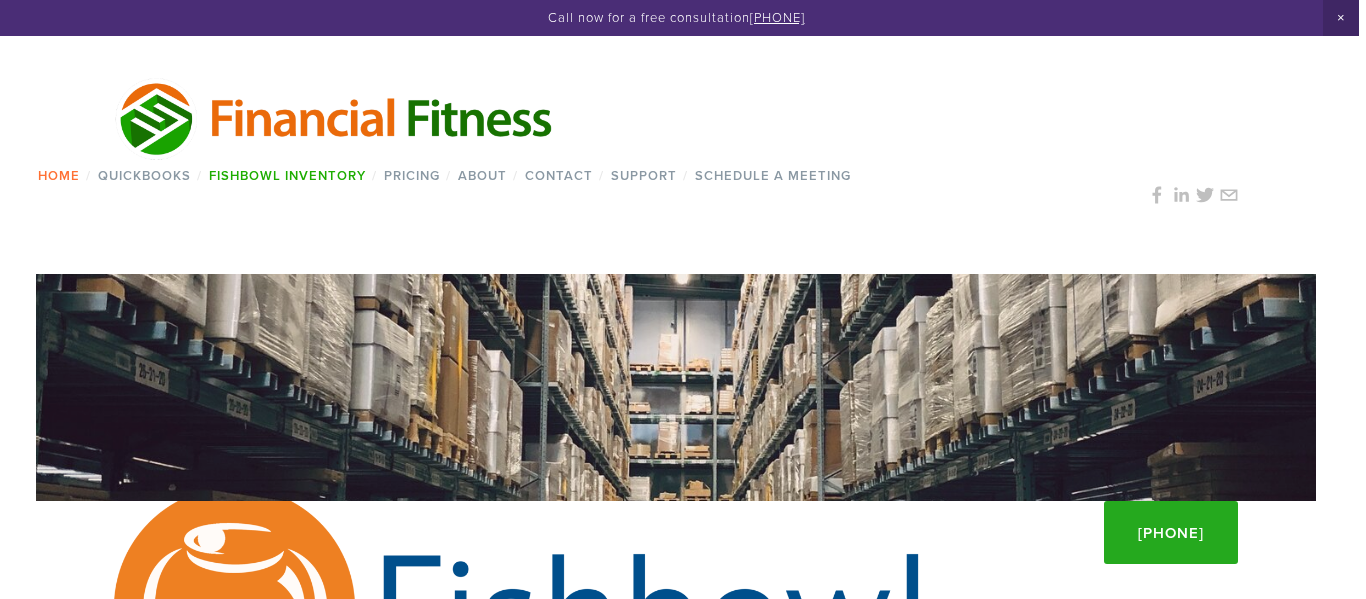 click on "Home" at bounding box center [58, 175] 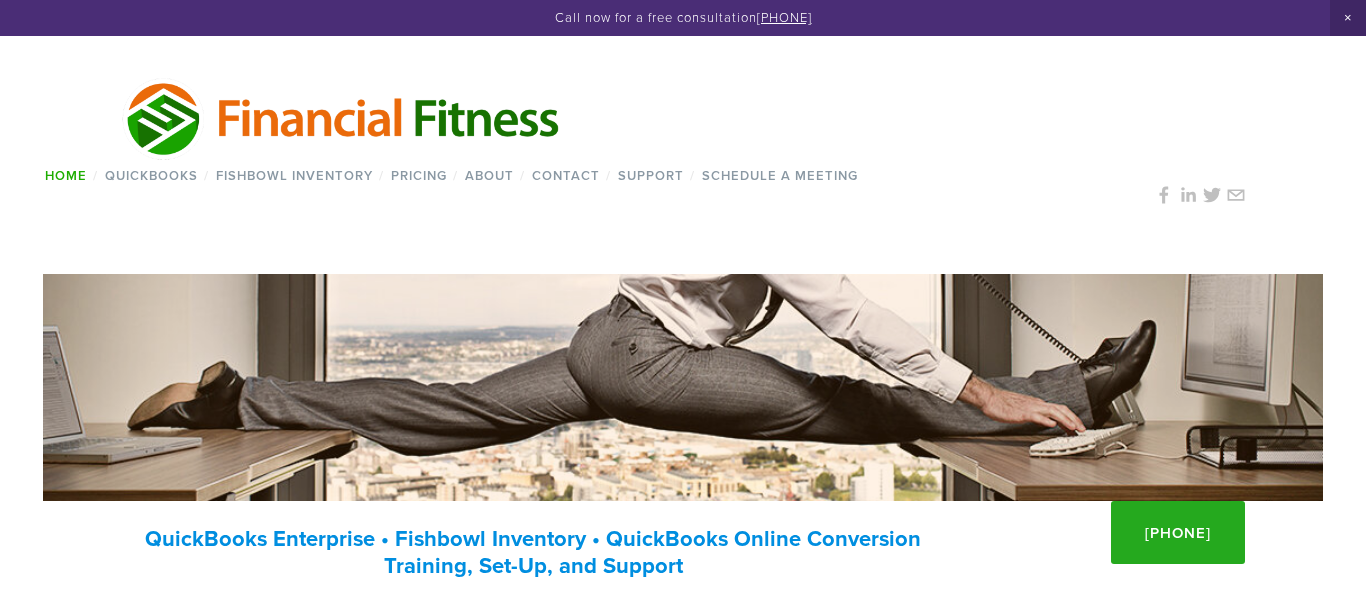 scroll, scrollTop: 0, scrollLeft: 0, axis: both 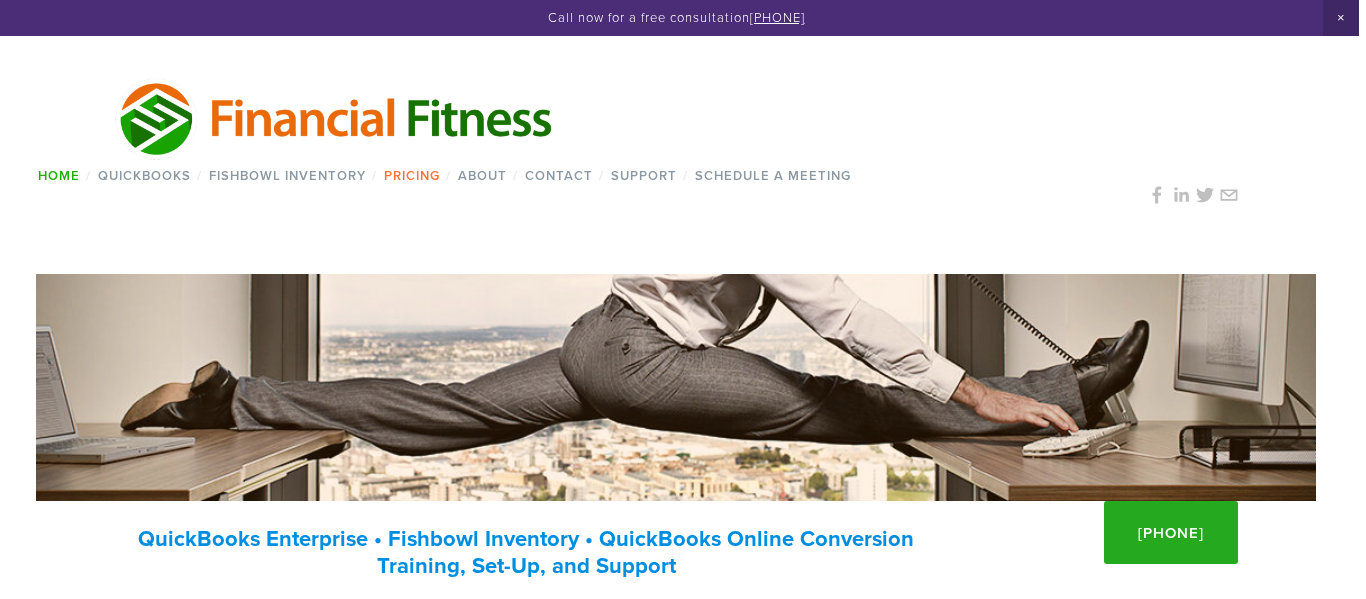 click on "Pricing" at bounding box center (411, 175) 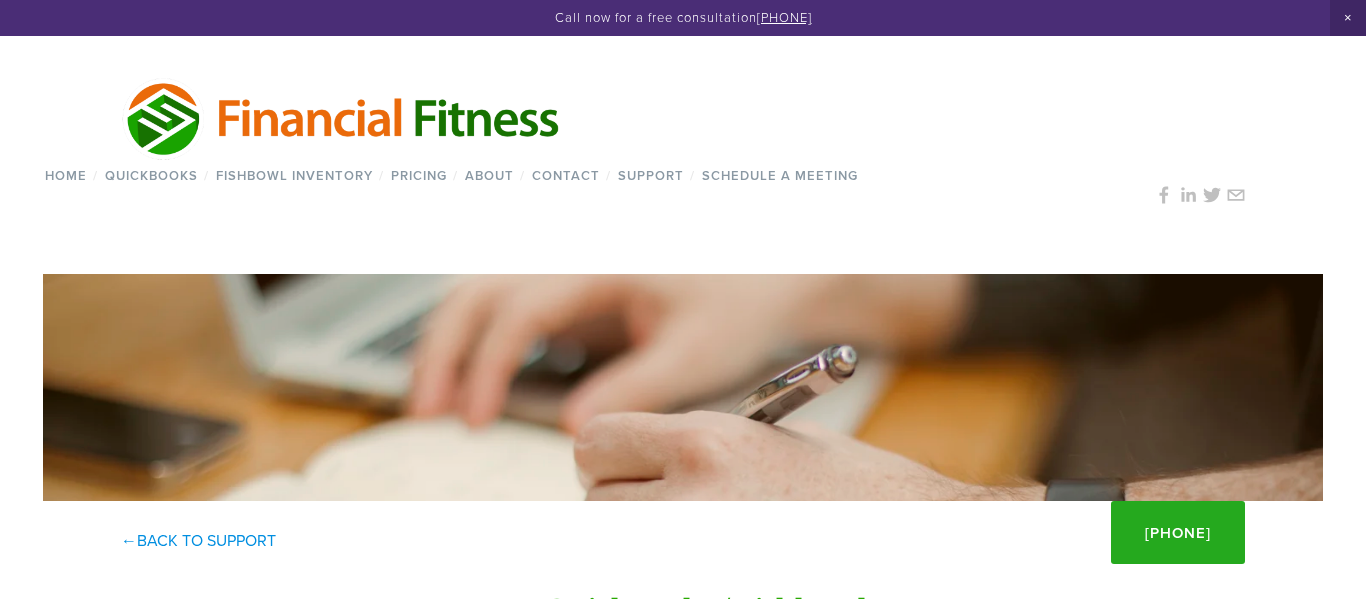 scroll, scrollTop: 0, scrollLeft: 0, axis: both 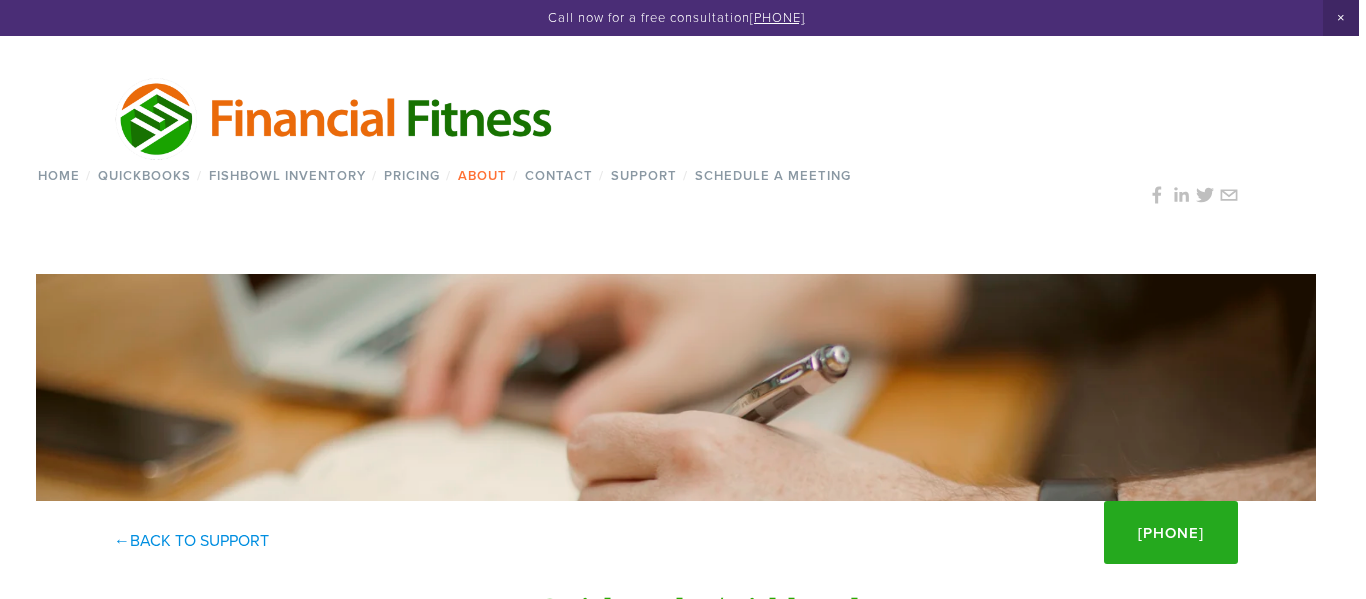 click on "About" at bounding box center (482, 175) 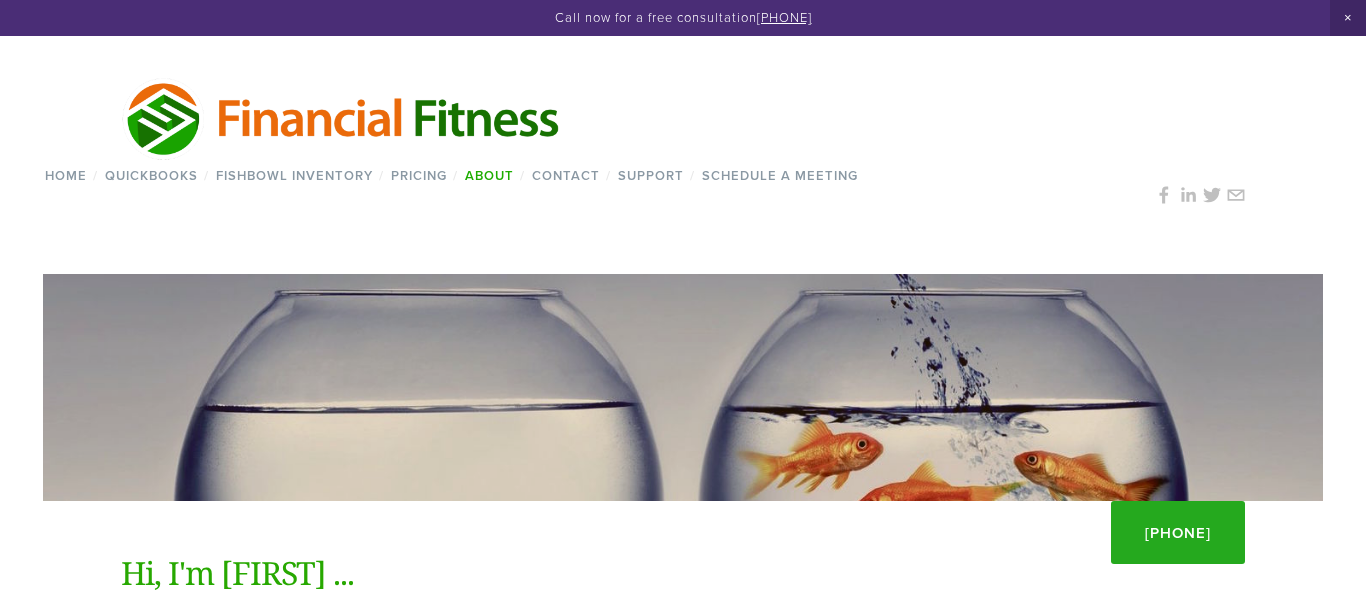 scroll, scrollTop: 0, scrollLeft: 0, axis: both 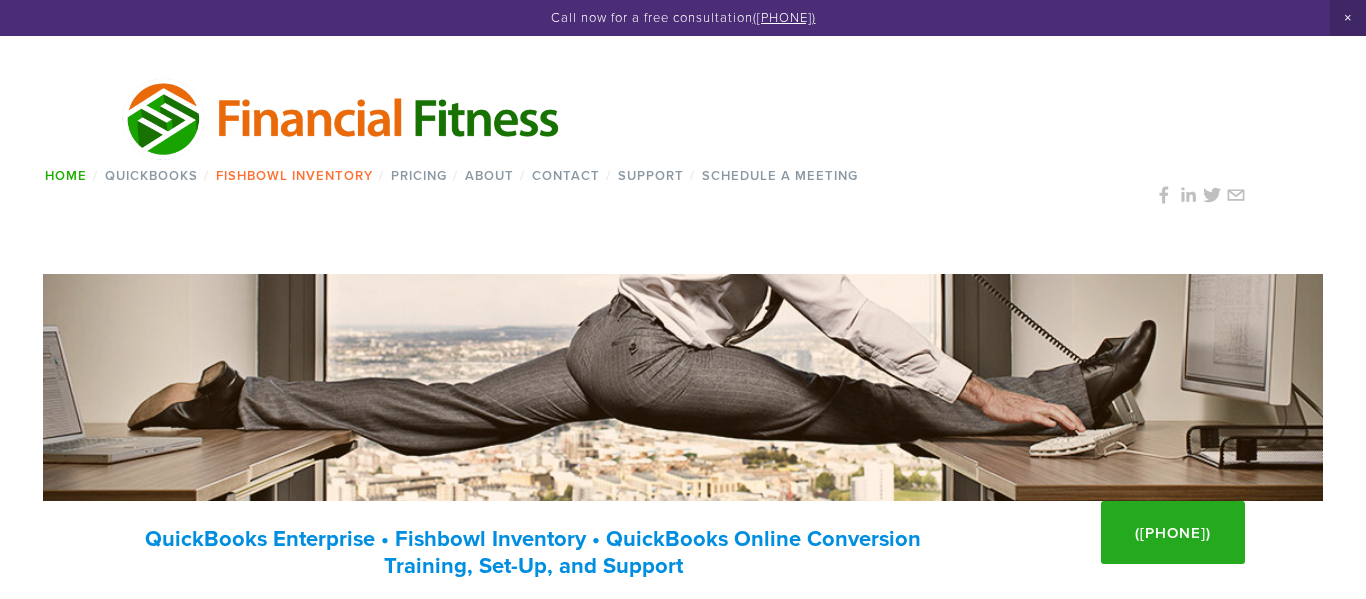 click on "Fishbowl Inventory" at bounding box center [294, 175] 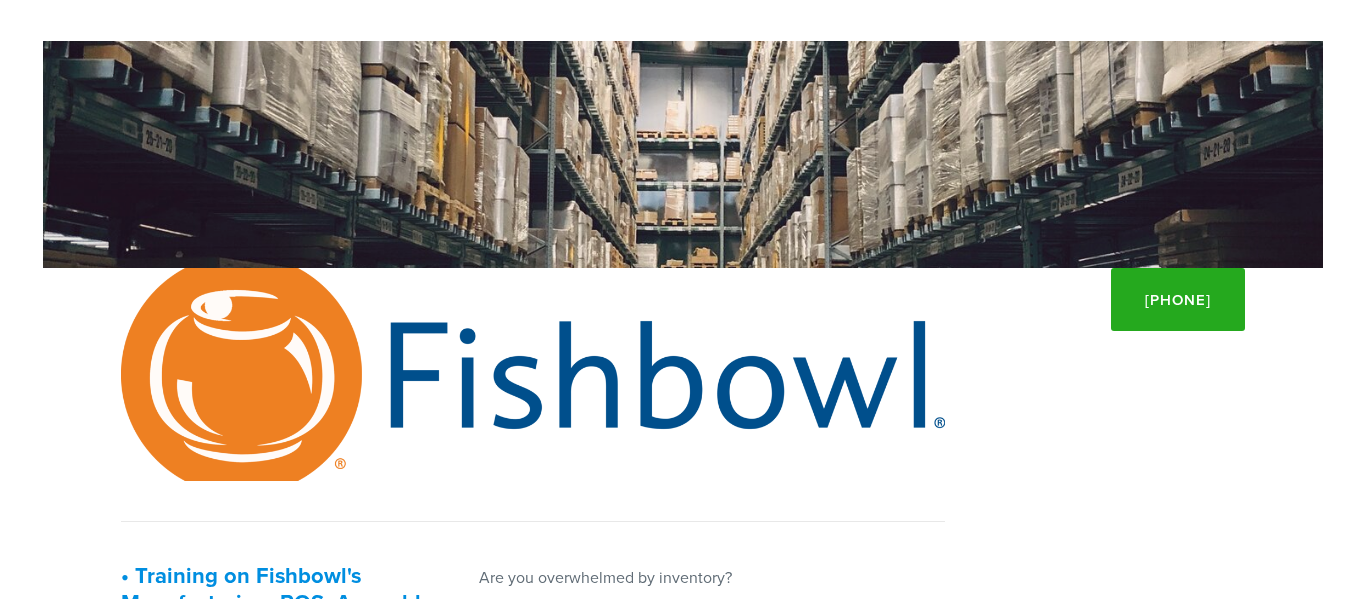 scroll, scrollTop: 233, scrollLeft: 0, axis: vertical 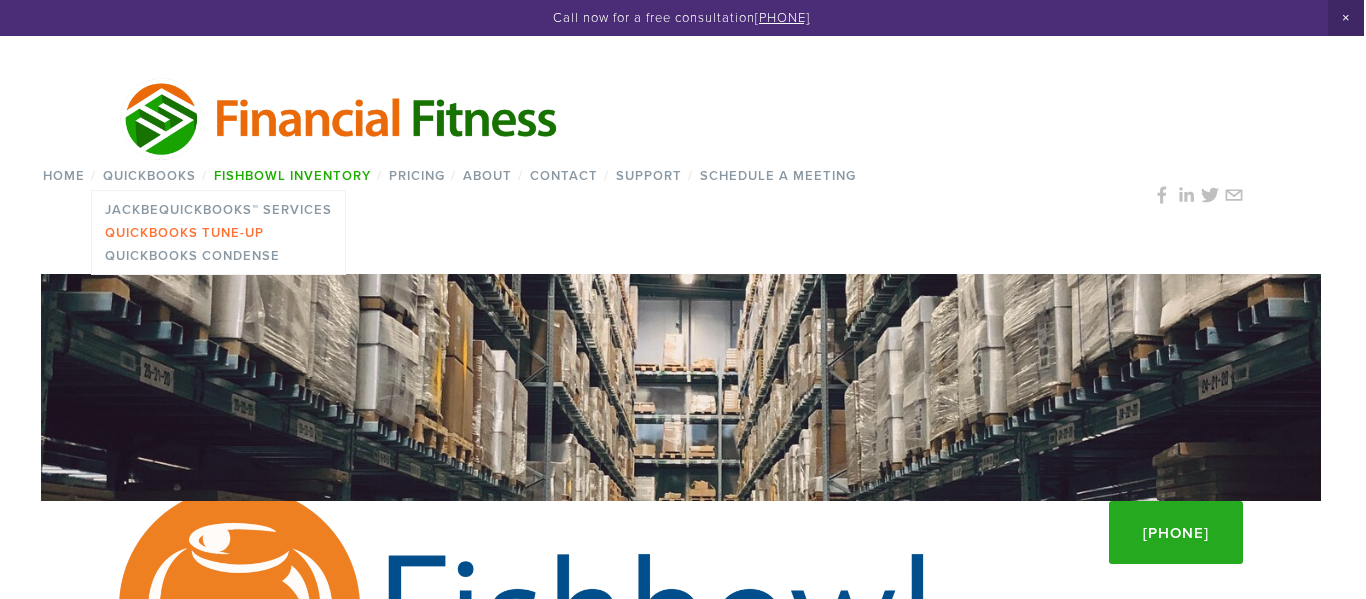 click on "QuickBooks Tune-Up" at bounding box center (218, 232) 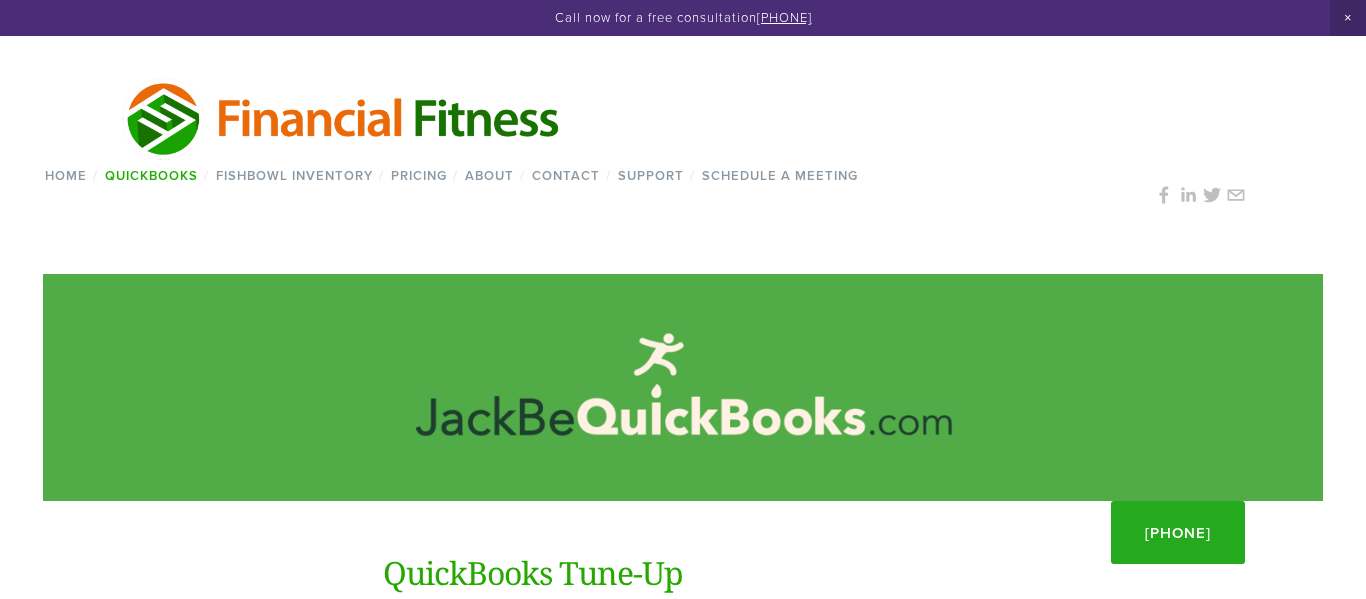 scroll, scrollTop: 0, scrollLeft: 0, axis: both 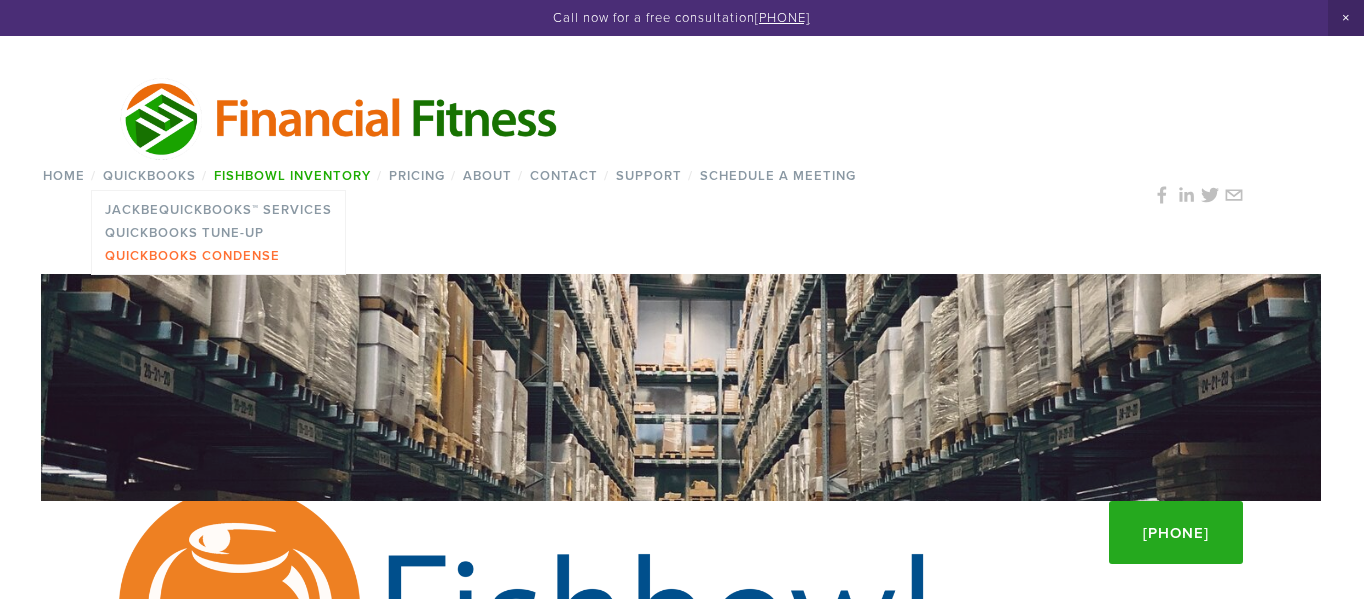 click on "QuickBooks Condense" at bounding box center (218, 255) 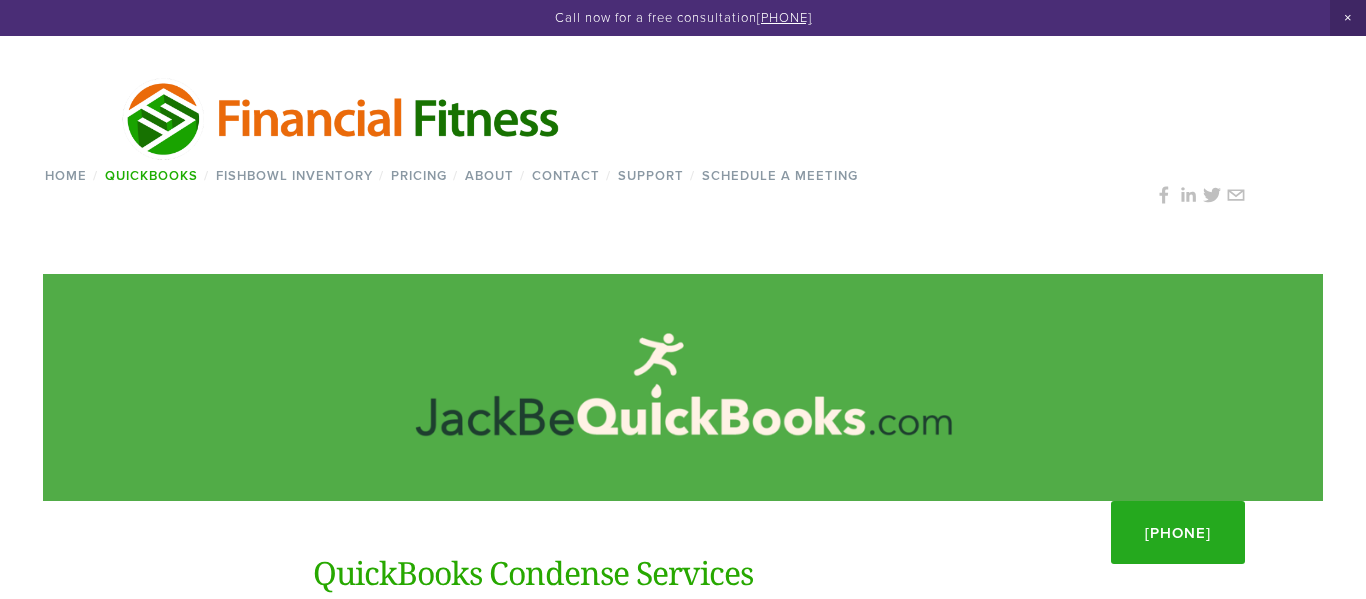 scroll, scrollTop: 0, scrollLeft: 0, axis: both 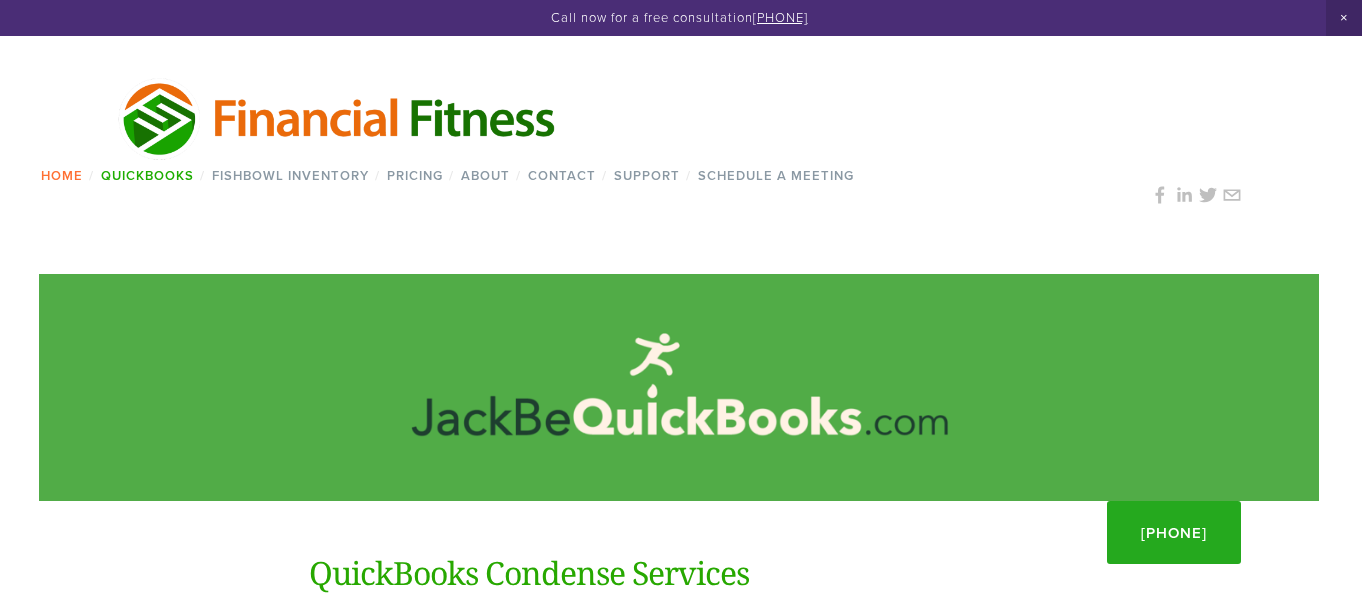click on "Home" at bounding box center [61, 175] 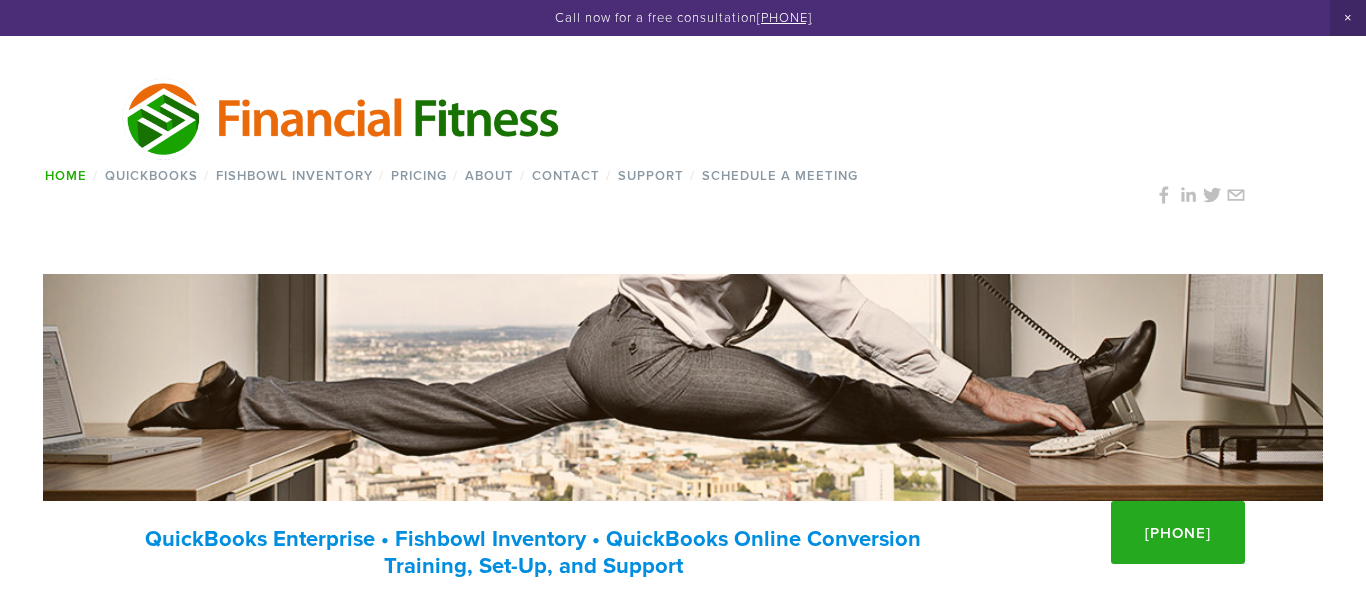 scroll, scrollTop: 0, scrollLeft: 0, axis: both 